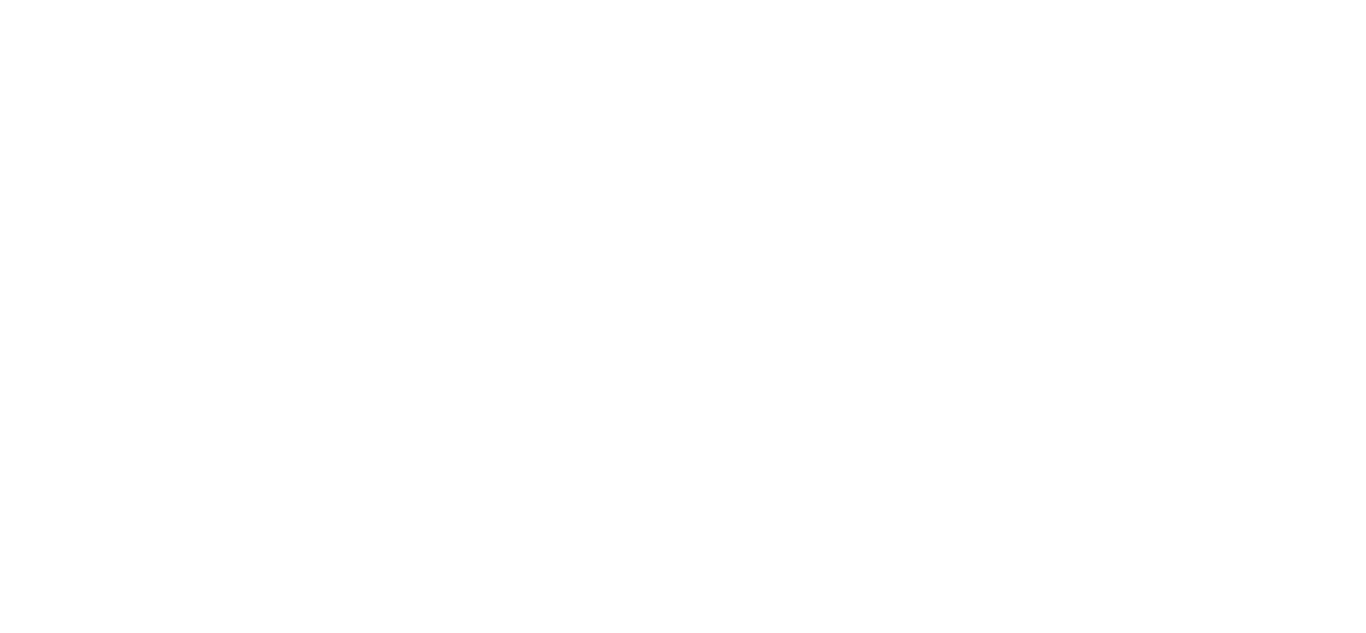 scroll, scrollTop: 0, scrollLeft: 0, axis: both 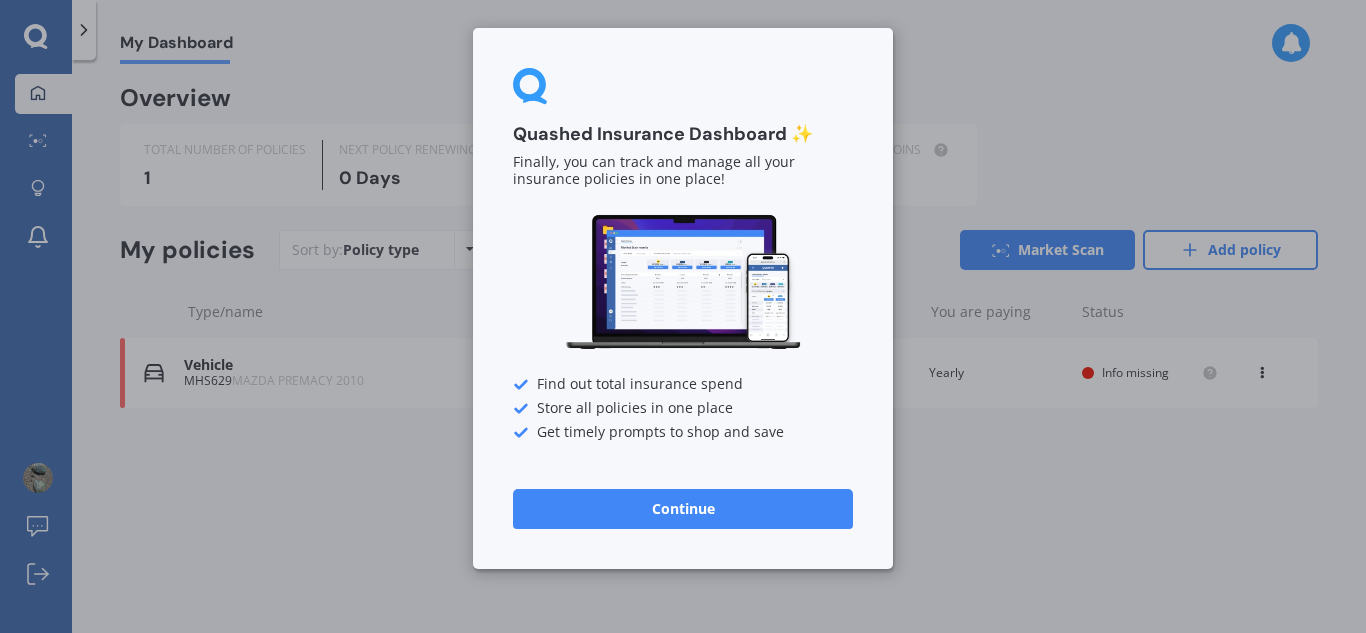 click on "Continue" at bounding box center [683, 509] 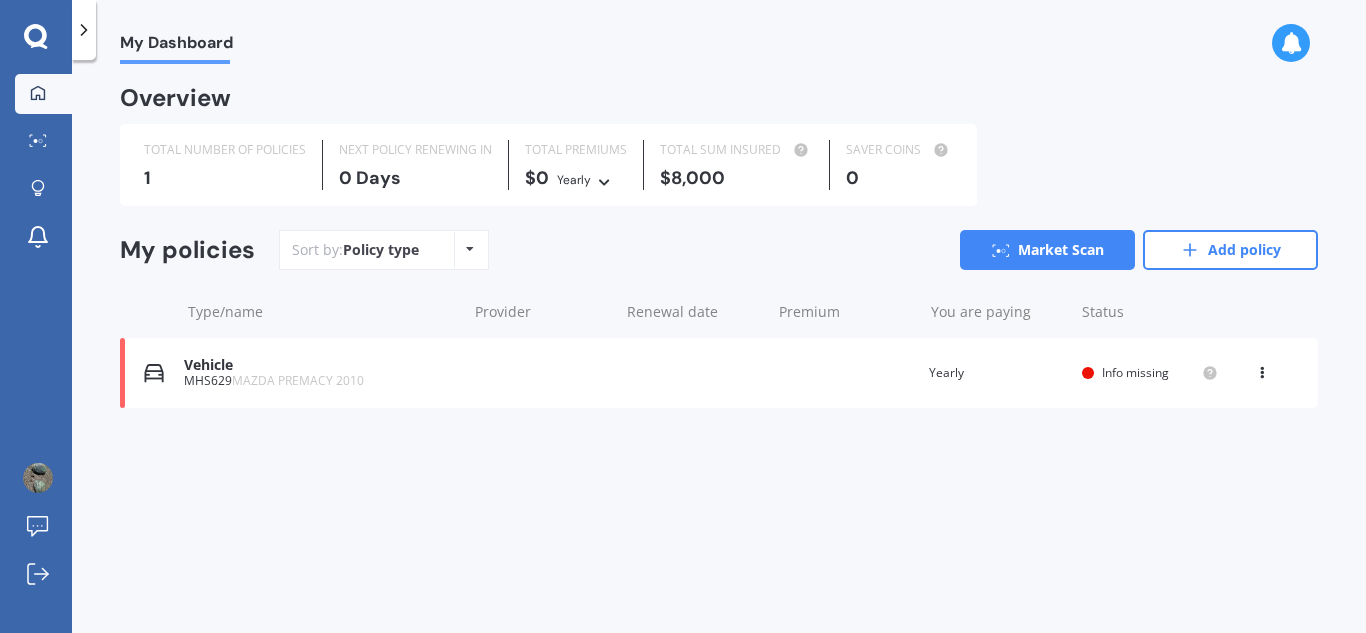 click on "Vehicle MHS629  MAZDA PREMACY 2010 Renewal date Premium You are paying Yearly Status Info missing View option View policy Delete" at bounding box center [719, 373] 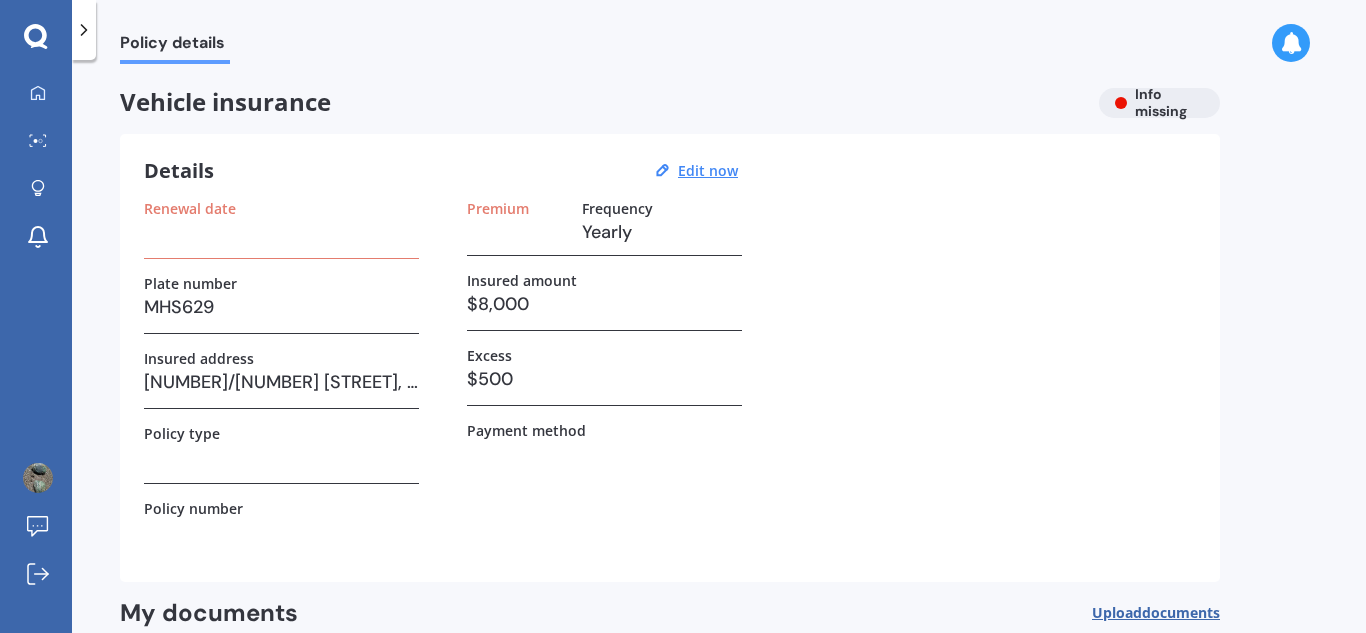 scroll, scrollTop: 200, scrollLeft: 0, axis: vertical 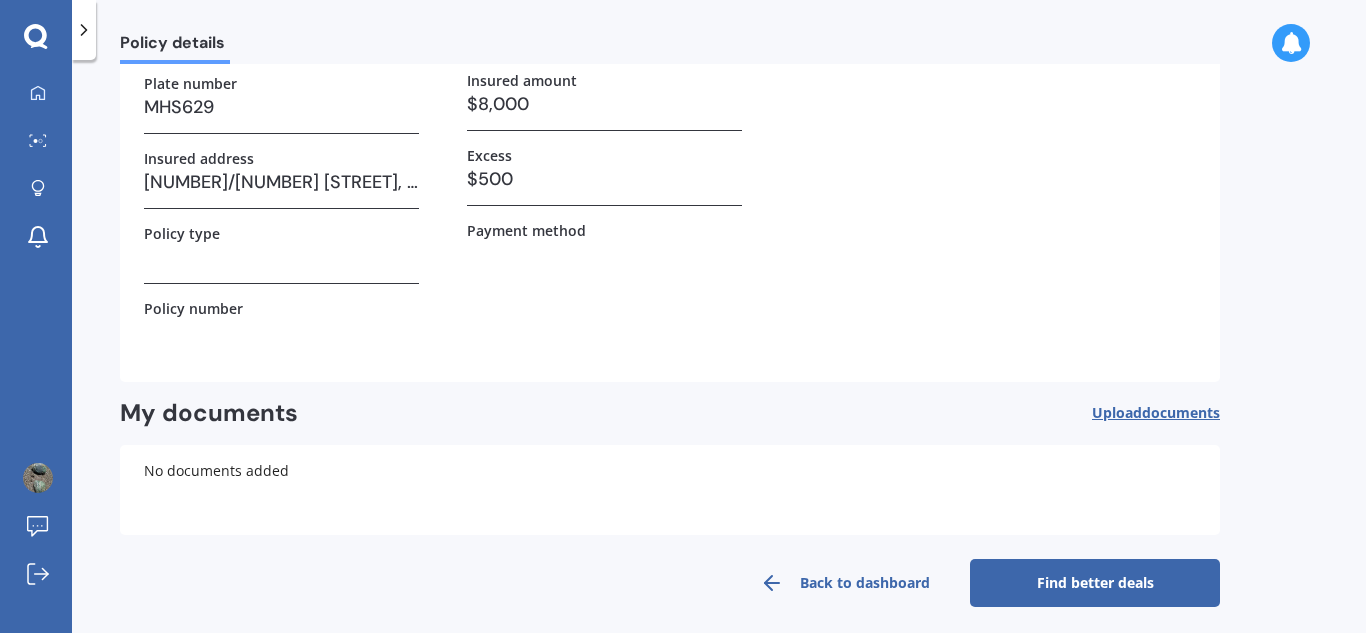 click at bounding box center [281, 257] 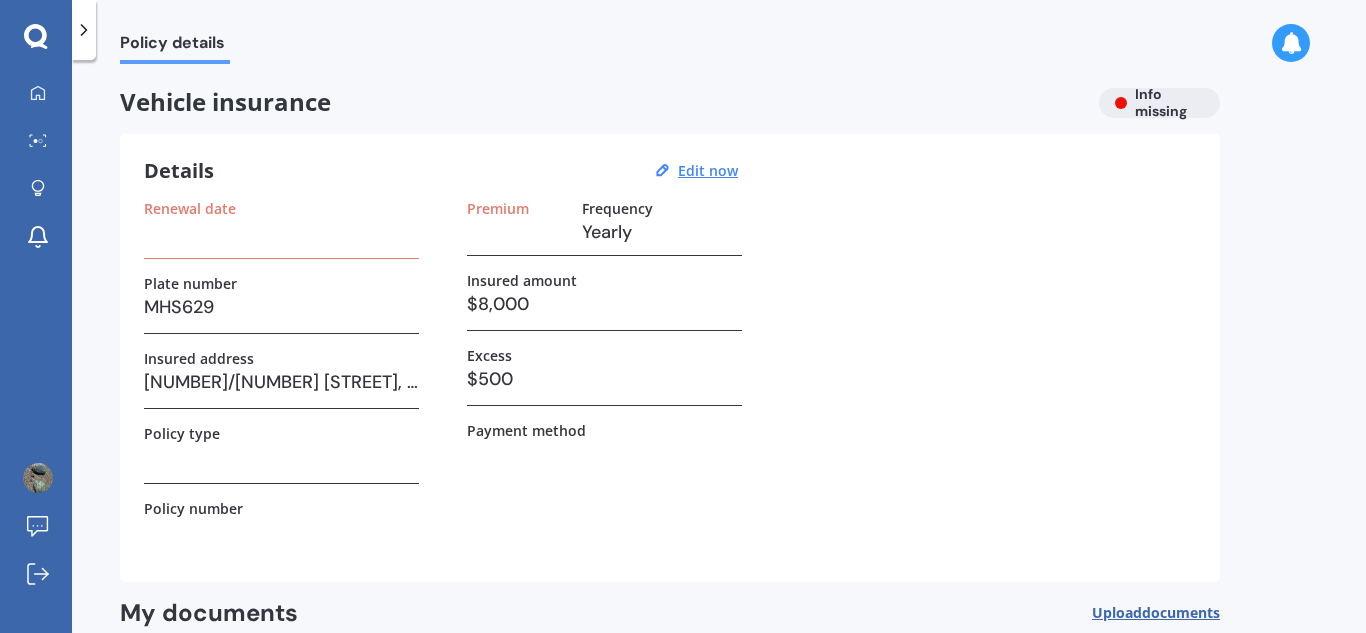 scroll, scrollTop: 210, scrollLeft: 0, axis: vertical 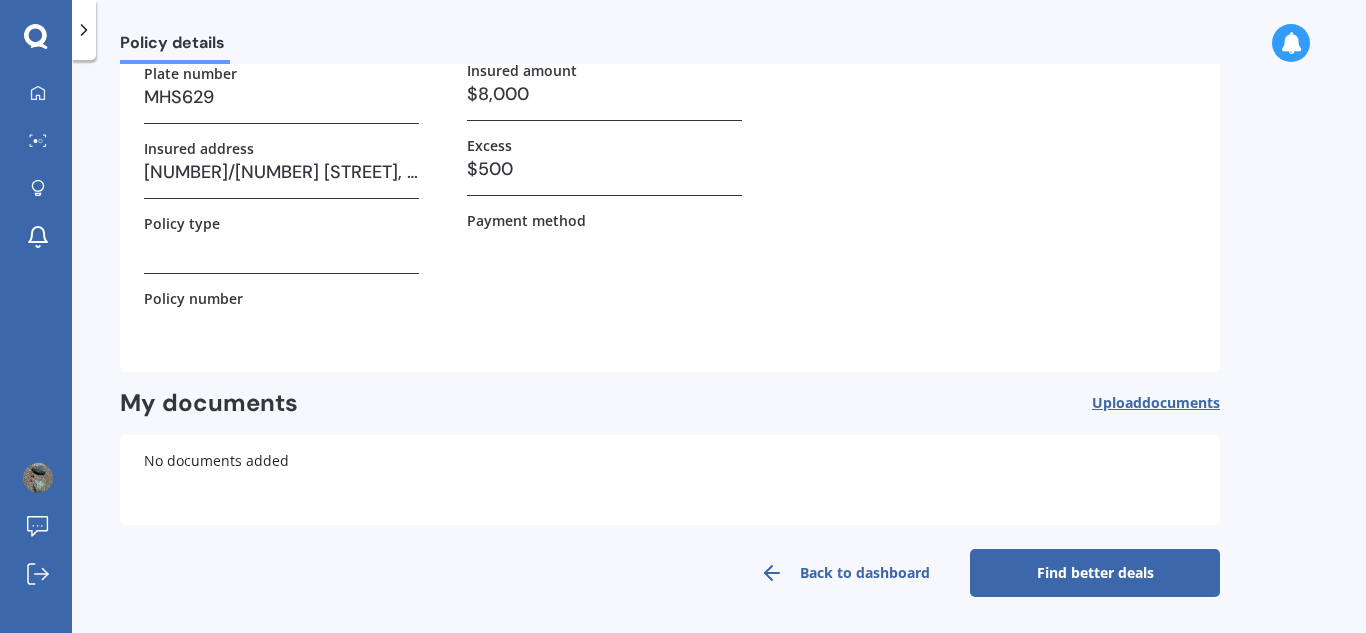 click on "Back to dashboard" at bounding box center [845, 573] 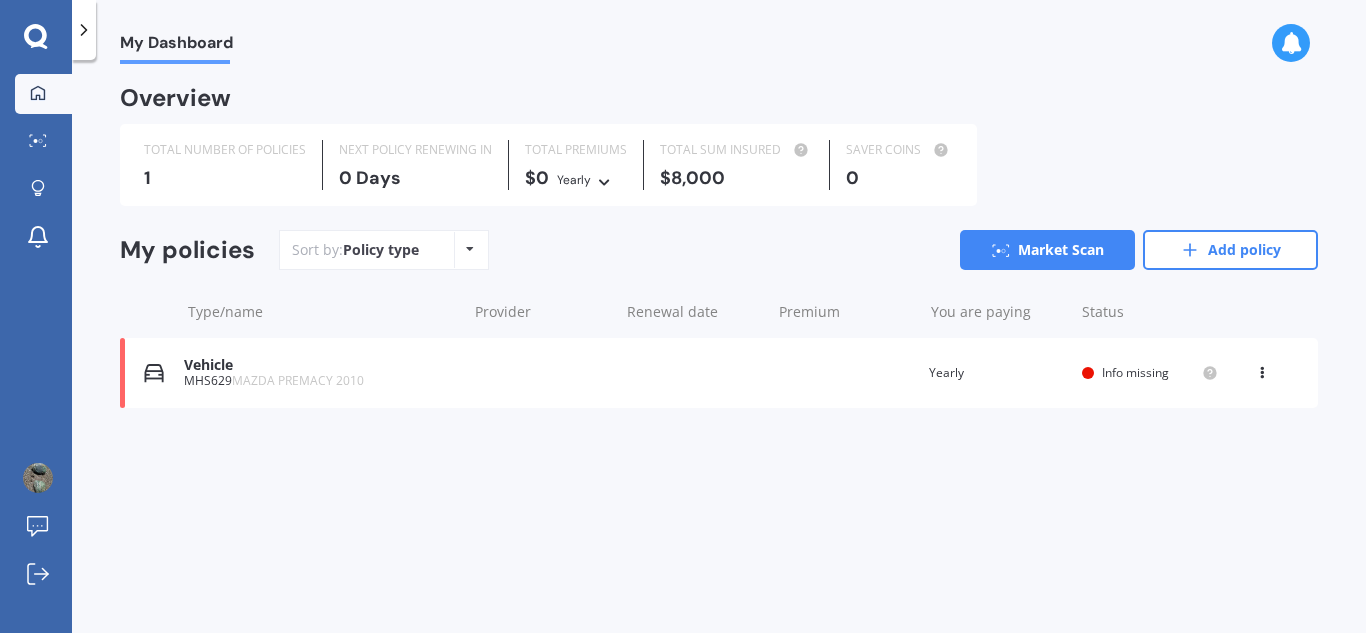 click at bounding box center [1262, 369] 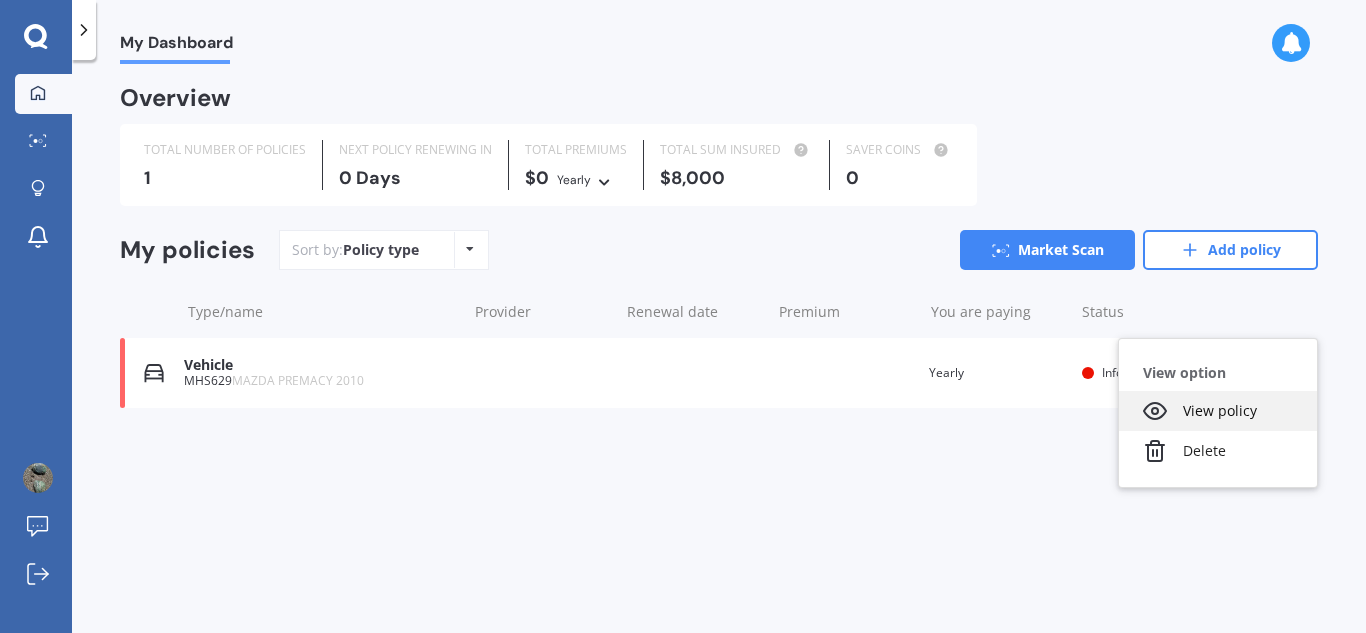 click on "View policy" at bounding box center (1218, 411) 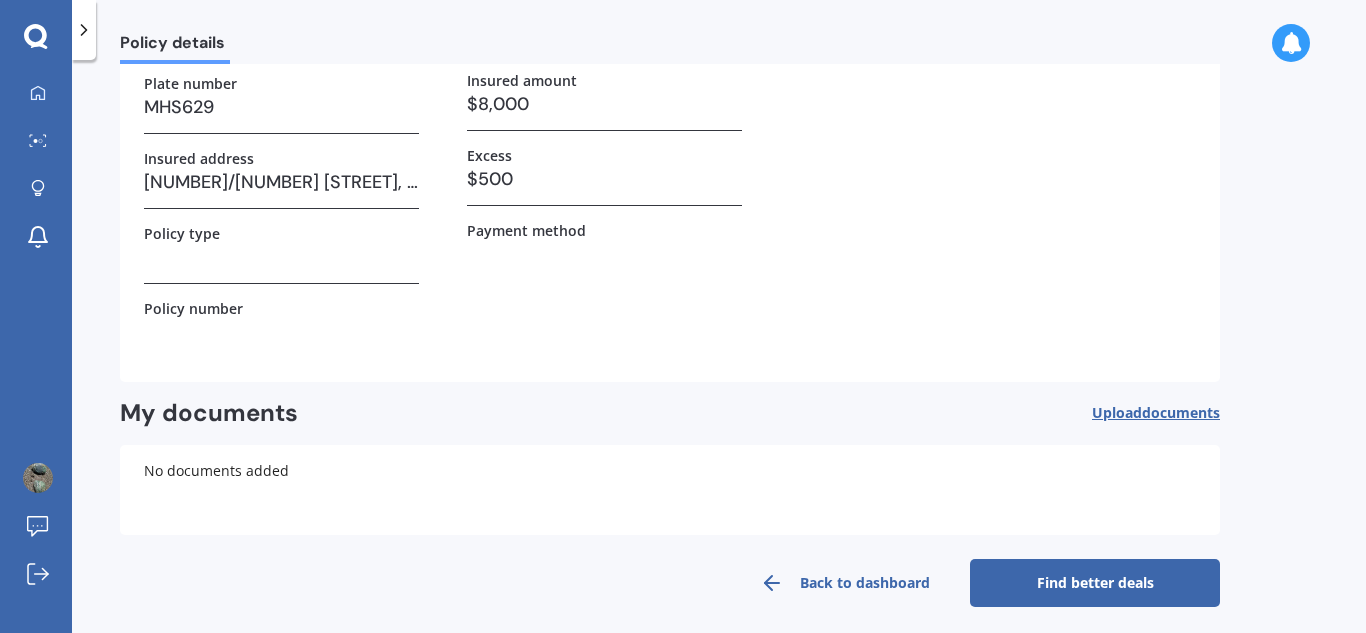 scroll, scrollTop: 0, scrollLeft: 0, axis: both 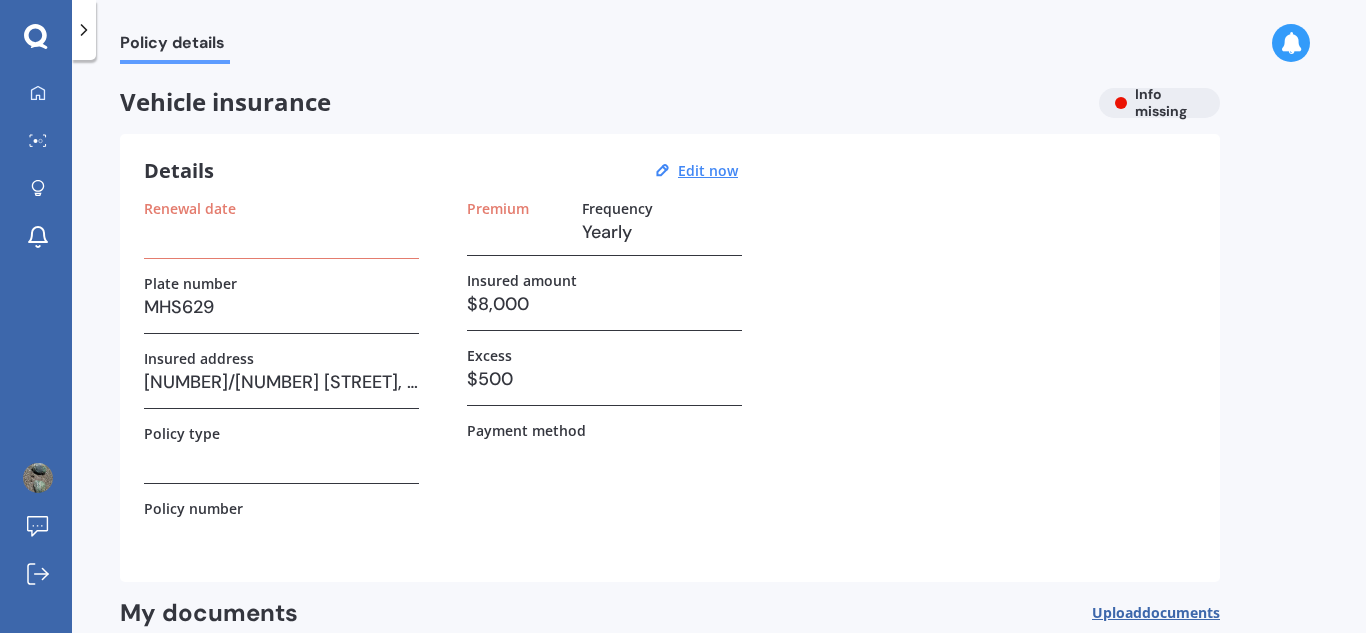 click at bounding box center (281, 232) 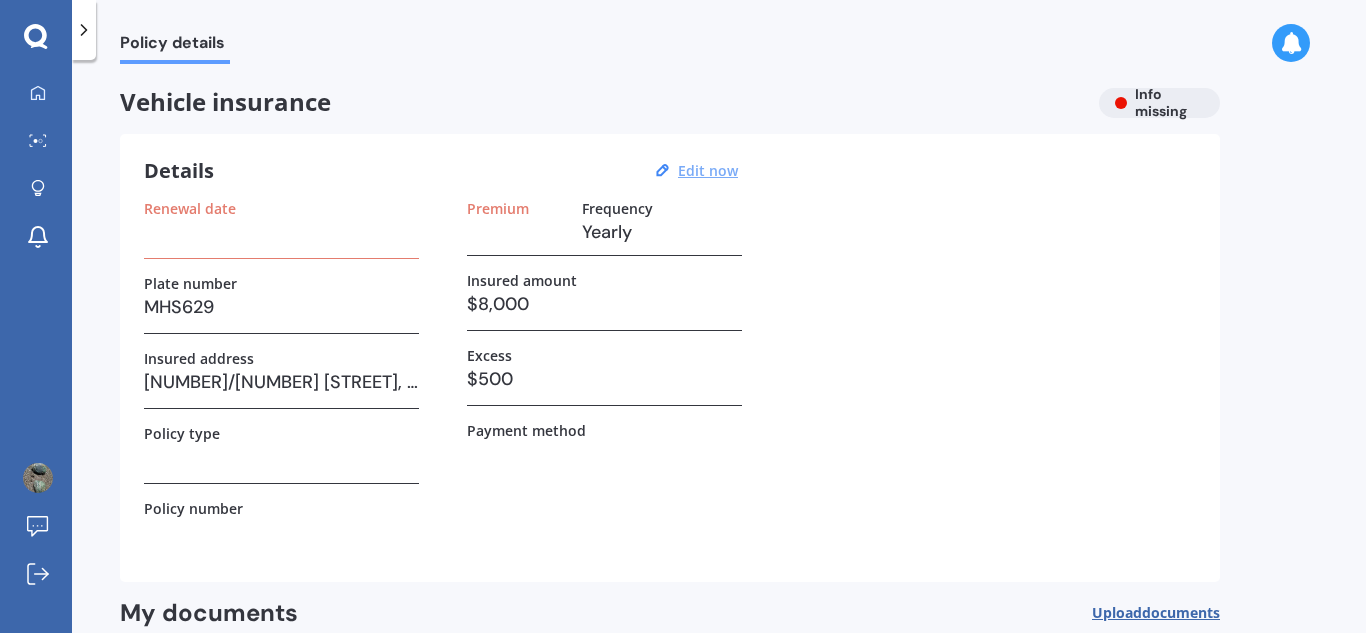 click on "Edit now" at bounding box center [708, 170] 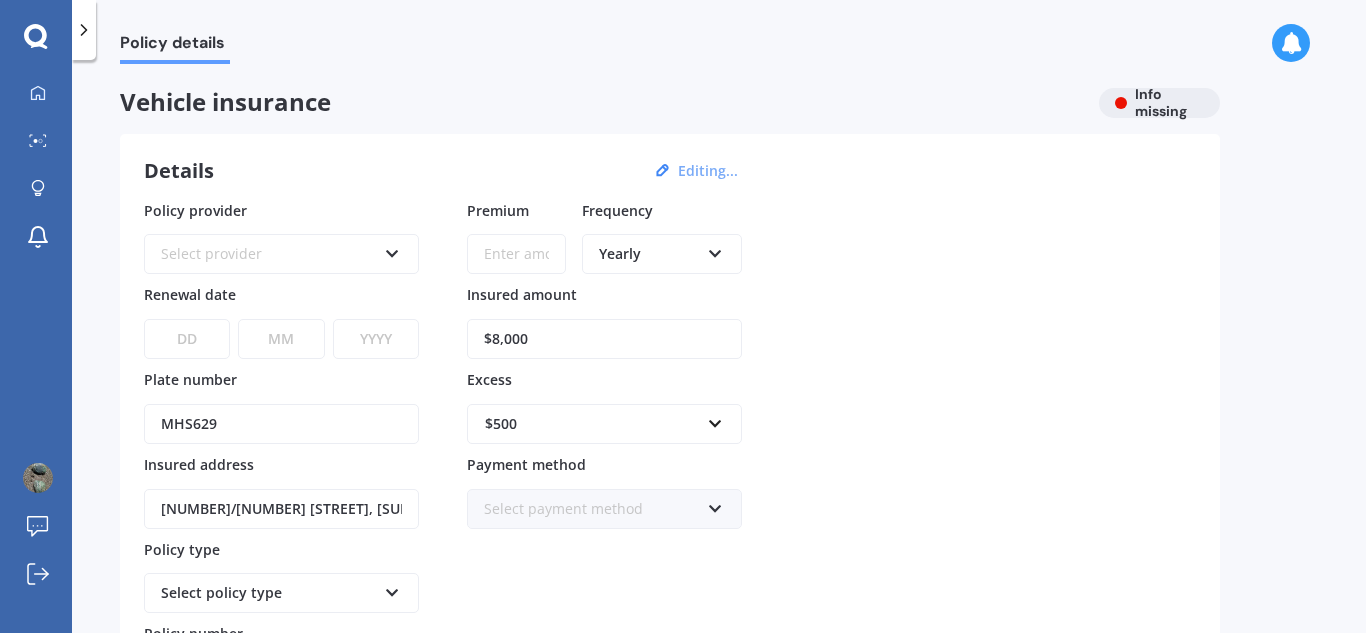 click on "Select provider AA AMI AMP ANZ ASB Aioi Nissay Dowa Ando Assurant Autosure BNZ Co-Operative Bank Cove FMG Initio Kiwibank Lantern Lumley MAS NAC NZI Other Provident SBS Star Insure State Swann TSB Tower Trade Me Insurance Vero Westpac YOUI" at bounding box center [281, 254] 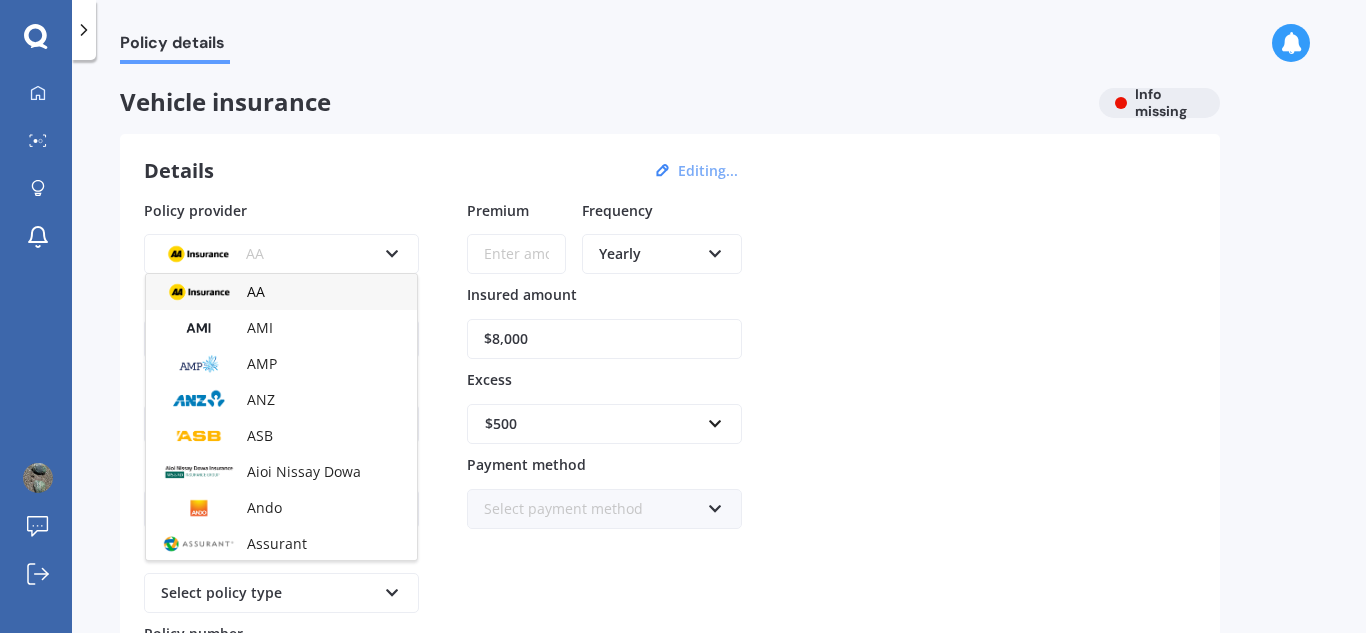 click on "AA" at bounding box center (281, 292) 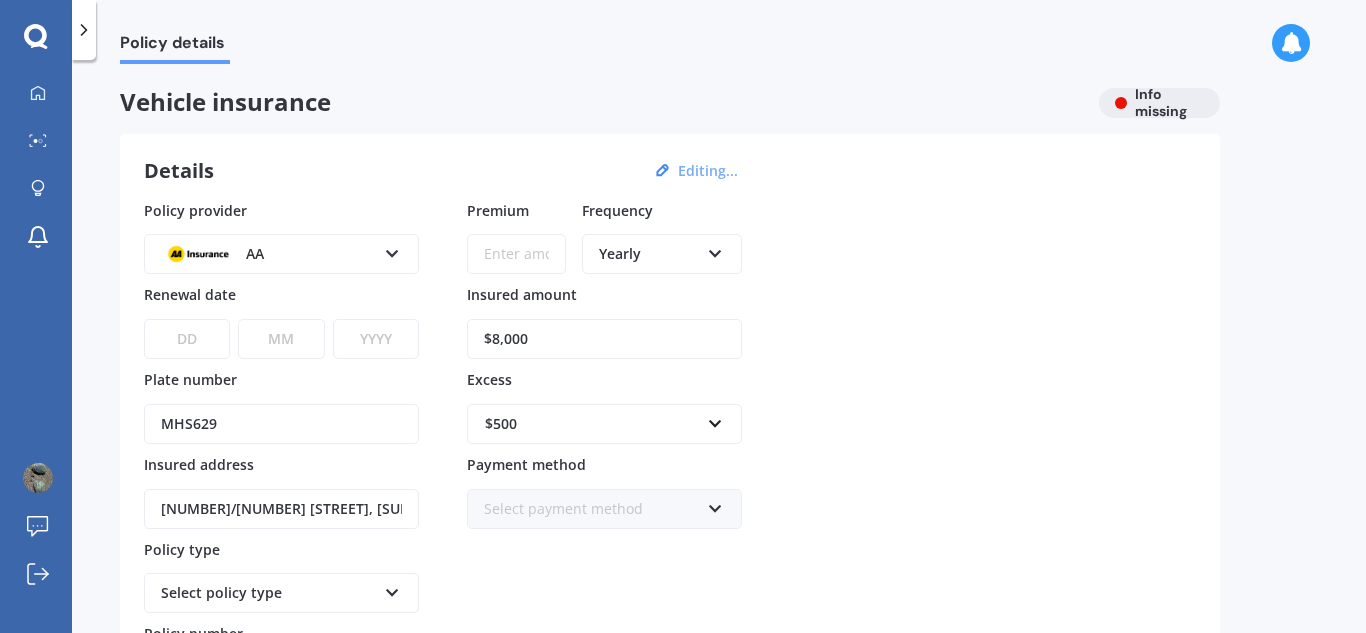 click on "Premium" at bounding box center [516, 254] 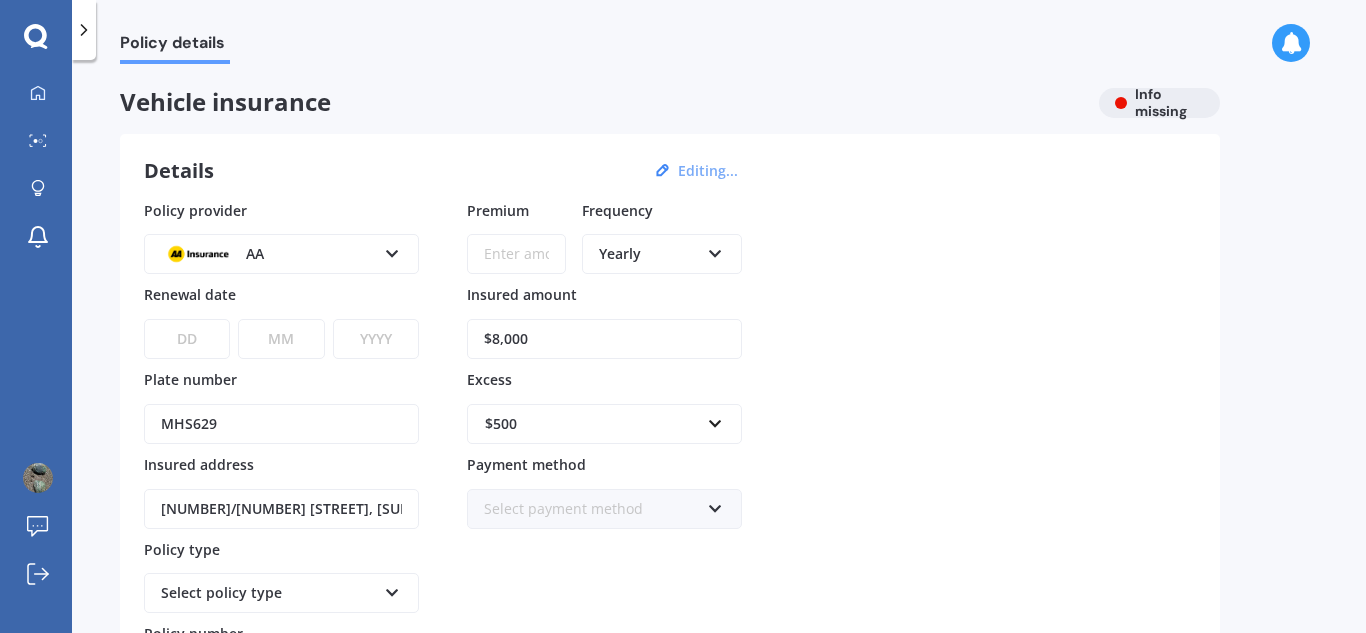 scroll, scrollTop: 200, scrollLeft: 0, axis: vertical 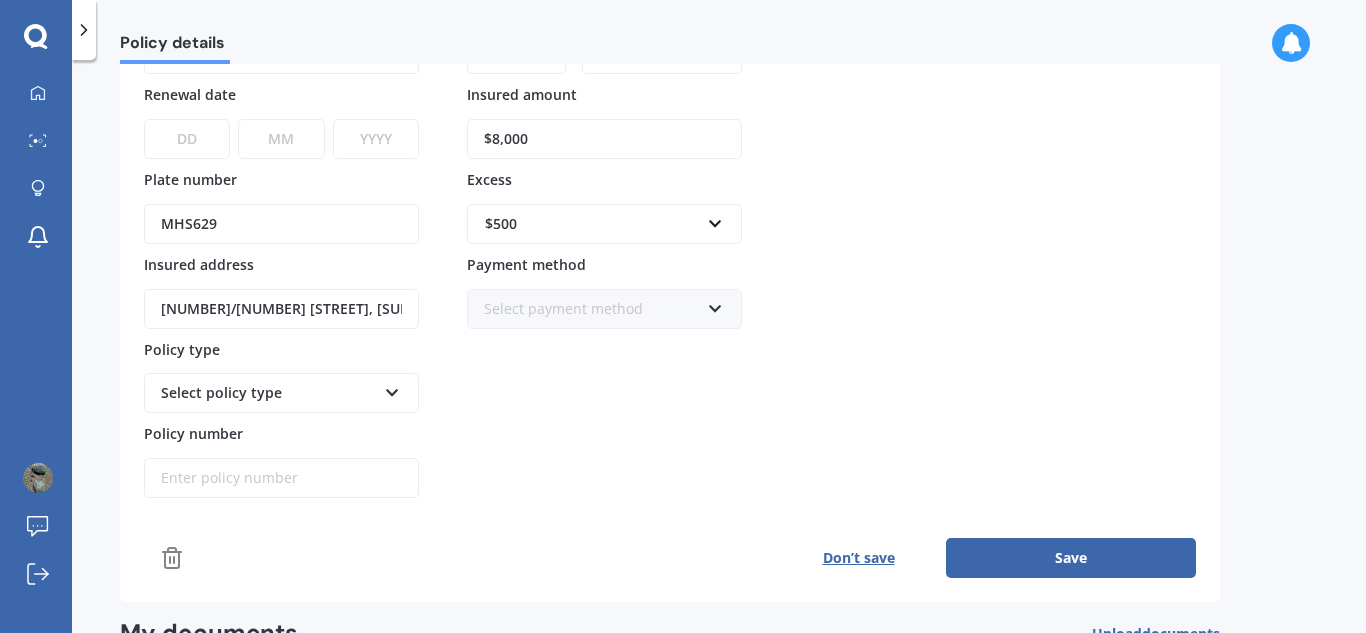 click on "Select policy type" at bounding box center (268, 393) 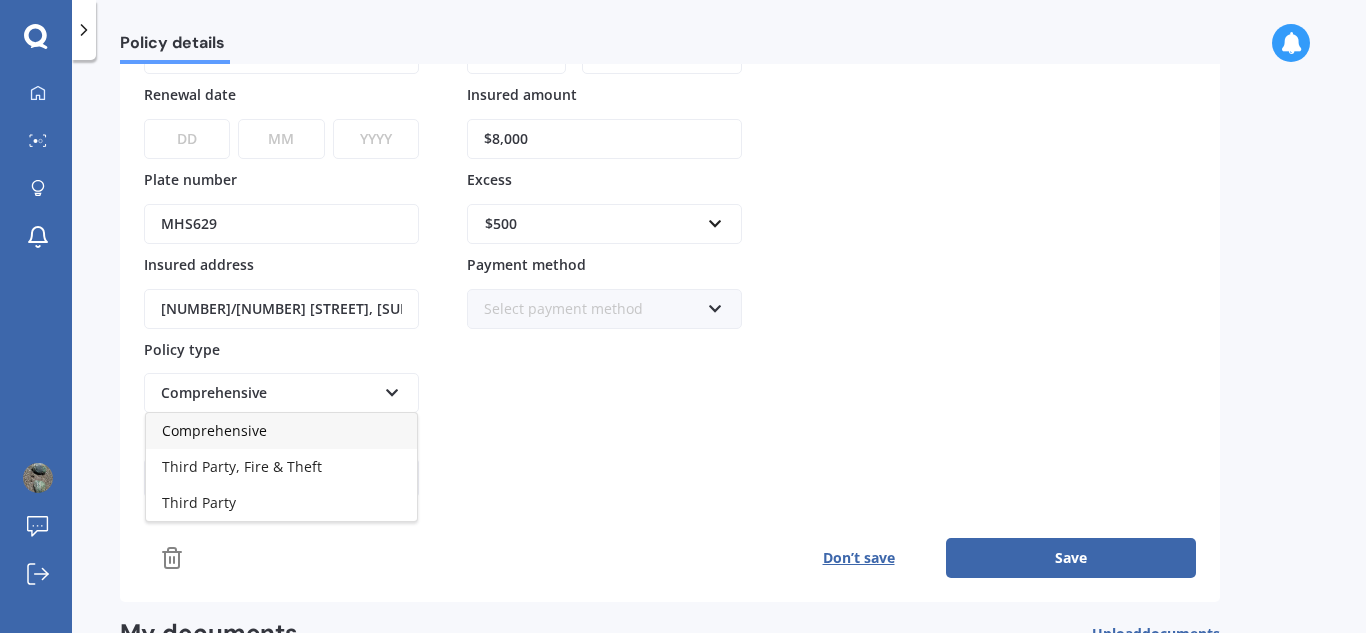 click on "Comprehensive" at bounding box center (214, 430) 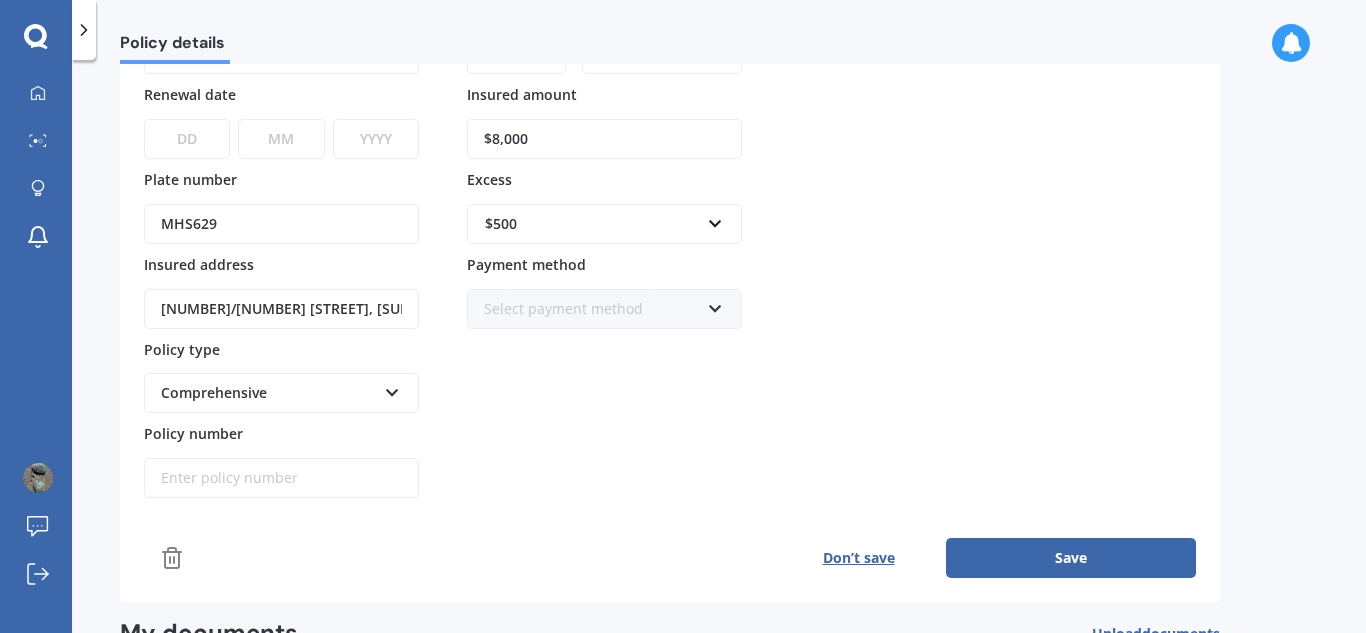 click on "Vehicle MHS629 MAZDA PREMACY 2010 Renewal date Premium You are paying Yearly Status Info missing View option View policy Delete Policy provider AA AA AMI AMP ANZ ASB Aioi Nissay Dowa Ando Assurant Autosure BNZ Co-Operative Bank Cove FMG Initio Kiwibank Lantern Lumley MAS NAC NZI Other Provident SBS Star Insure State Swann TSB Tower Trade Me Insurance Vero Westpac YOUI Renewal date DD 01 02 03 04 05 06 07 08 09 10 11 12 13 14 15 16 17 18 19 20 21 22 23 24 25 26 27 28 29 30 31 MM 01 02 03 04 05 06 07 08 09 10 11 12 YYYY 2027 2026 2025 2024 2023 2022 2021 2020 2019 2018 2017 2016 2015 2014 2013 2012 2011 2010 2009 2008 2007 2006 2005 2004 2003 2002 2001 2000 1999 1998 1997 1996 1995 1994 1993 1992 1991 1990 1989 1988 1987 1986 1985 1984 1983 1982 1981 1980 1979 1978 1977 1976 1975 1974 1973 1972 1971 1970 1969 1968 1967 1966 1965 1964 1963 1962 1961 1960 1959 1958 1957 1956 1955 1954 1953 1952 1951 1950 1949 1948 1947 1946 1945 1944 1943 1942 1941 1940 1939 1938 1937 1936 1935 1934 1933 1932 1931 1930 1929 1928 Plate number MHS629 Insured address [NUMBER]/[NUMBER] [STREET], [SUBURB], [CITY] [POSTAL CODE] Policy type Comprehensive Comprehensive Third Party" at bounding box center (670, 249) 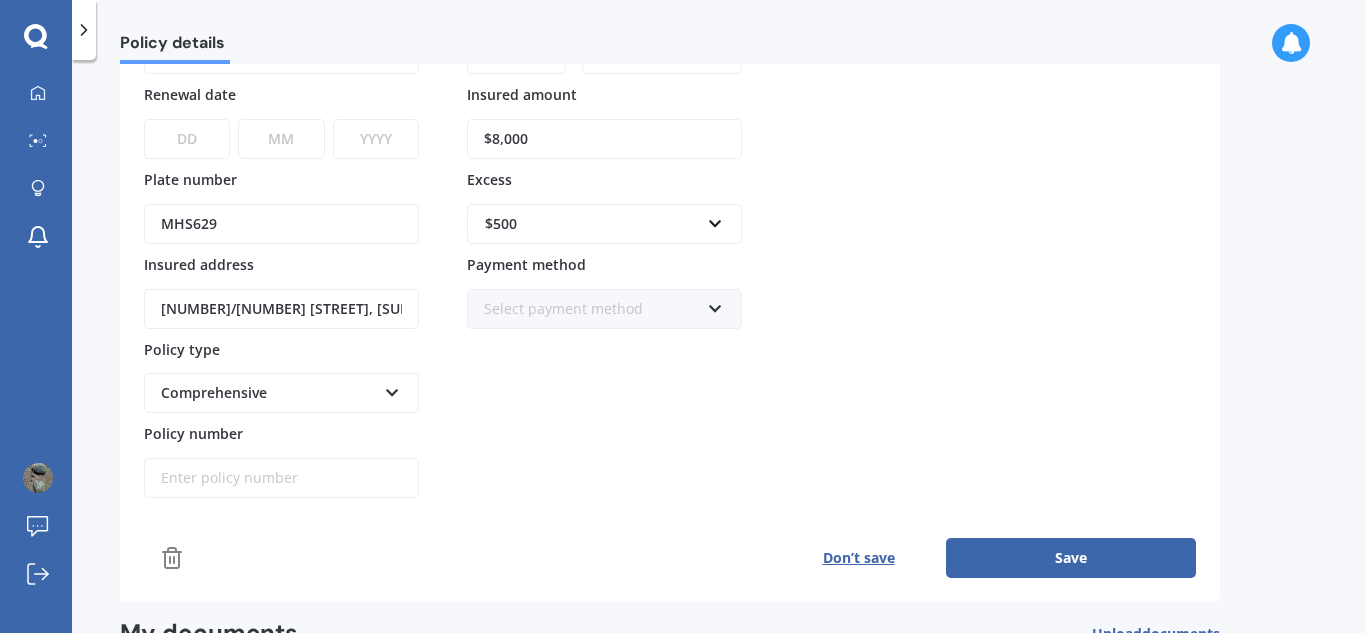 click at bounding box center [281, 465] 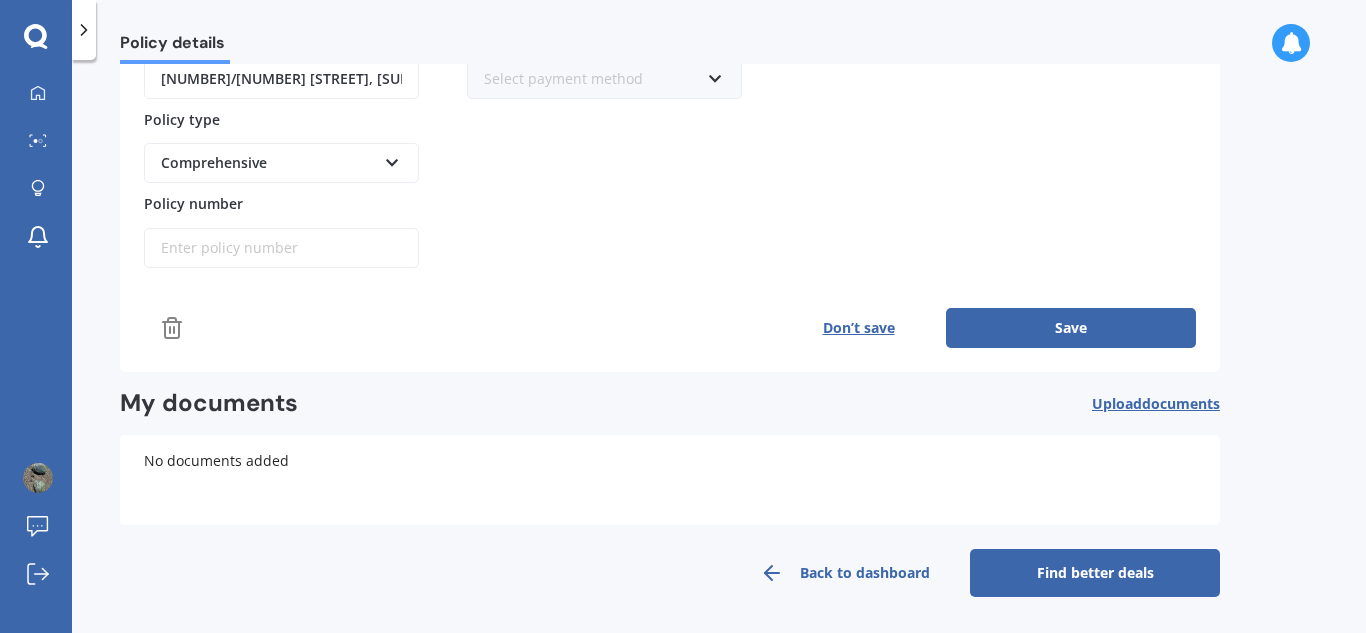 scroll, scrollTop: 230, scrollLeft: 0, axis: vertical 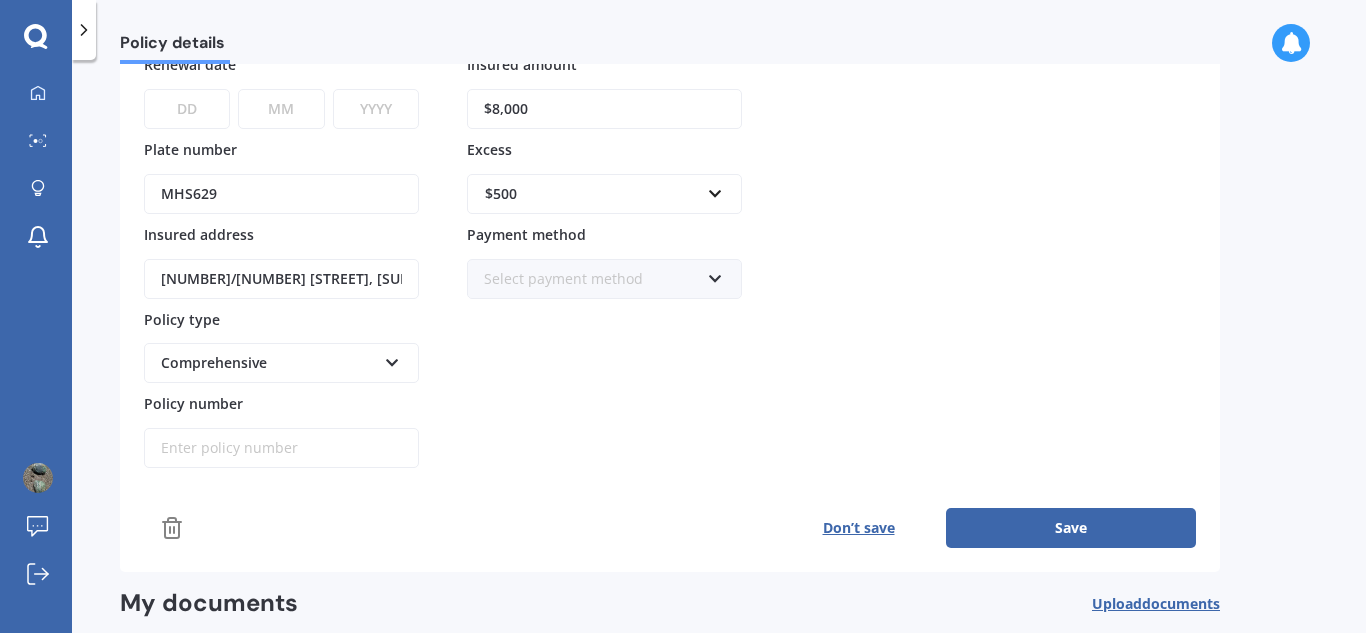 click on "Select payment method" at bounding box center (591, 279) 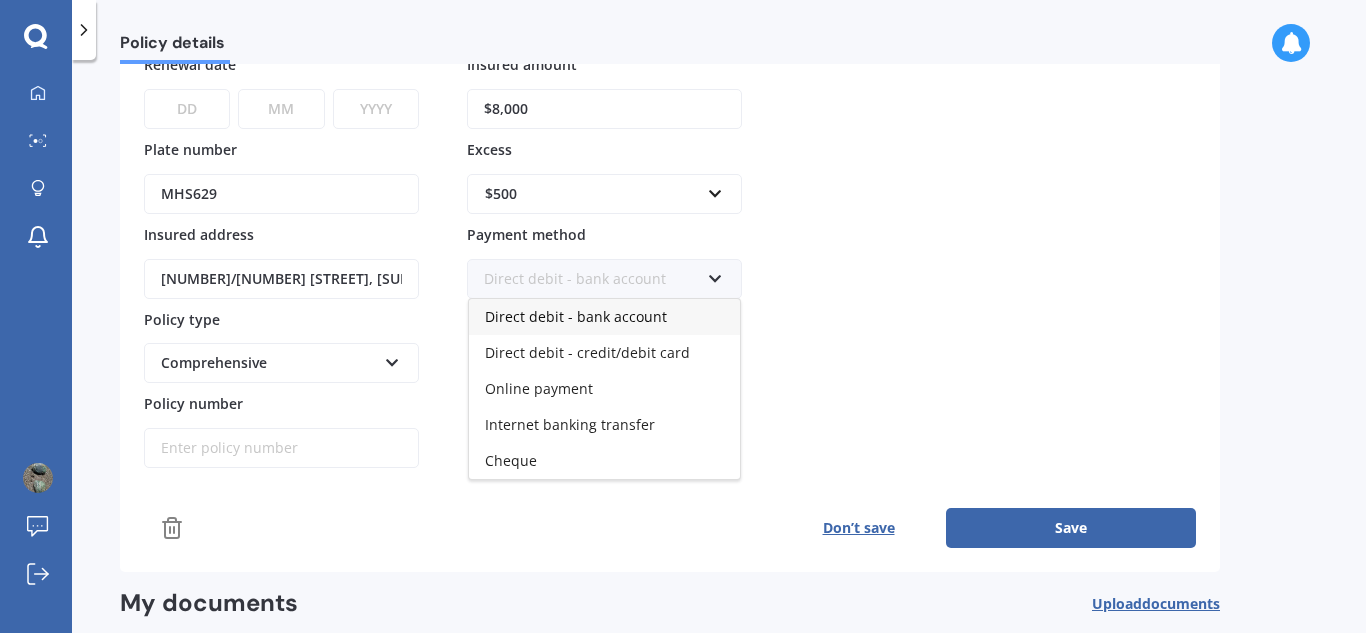 click on "Direct debit - bank account" at bounding box center [576, 316] 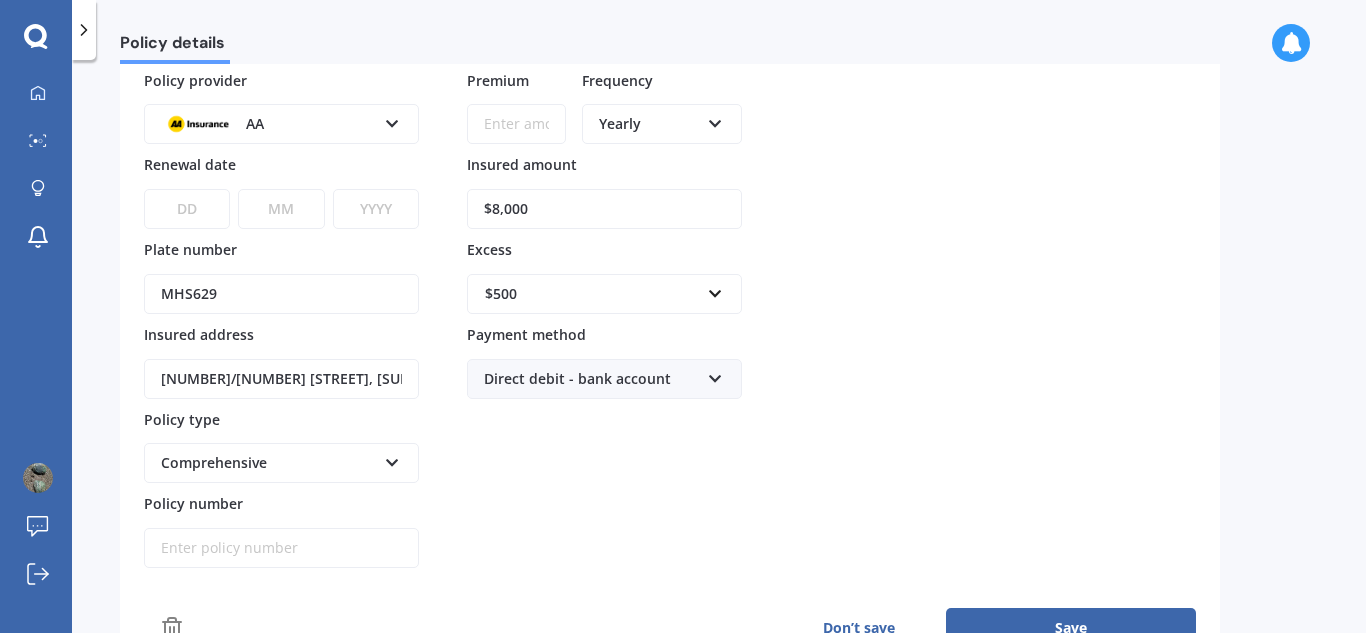 scroll, scrollTop: 30, scrollLeft: 0, axis: vertical 